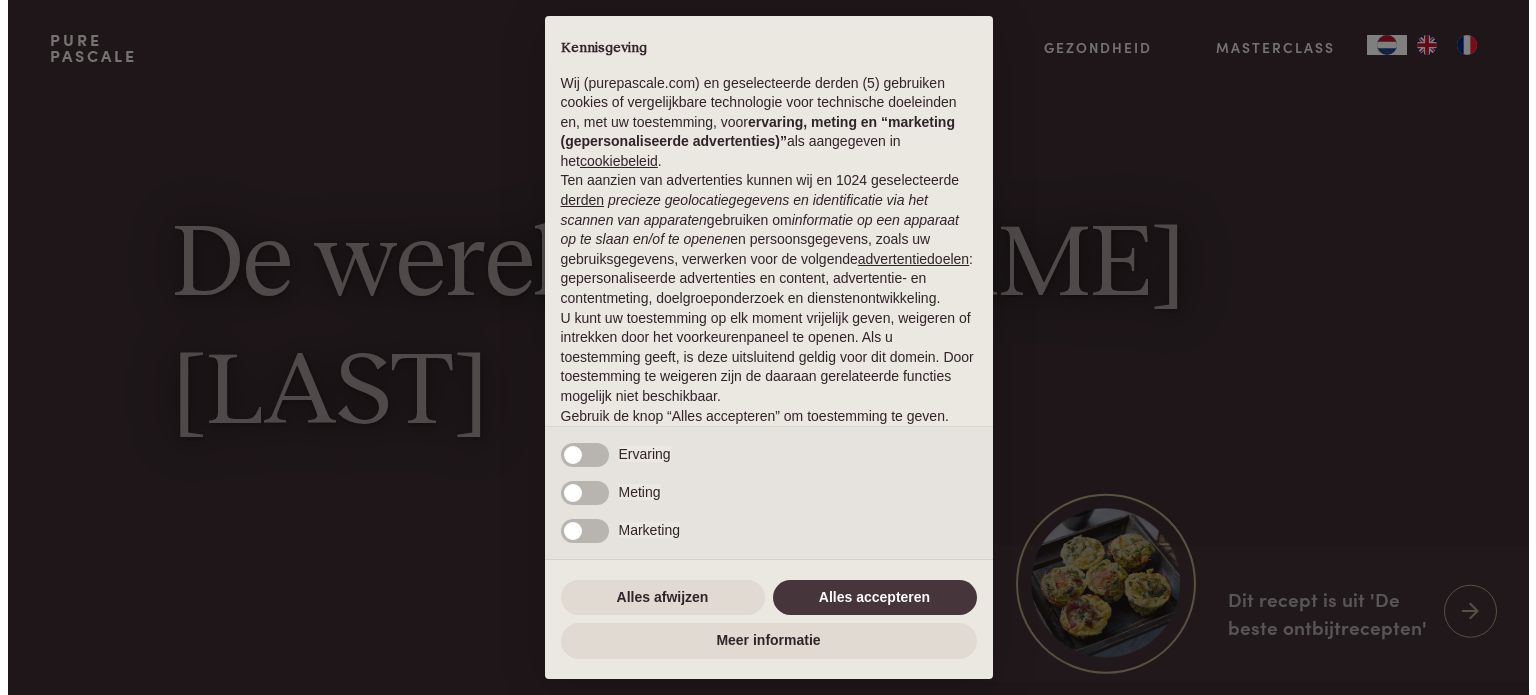 scroll, scrollTop: 0, scrollLeft: 0, axis: both 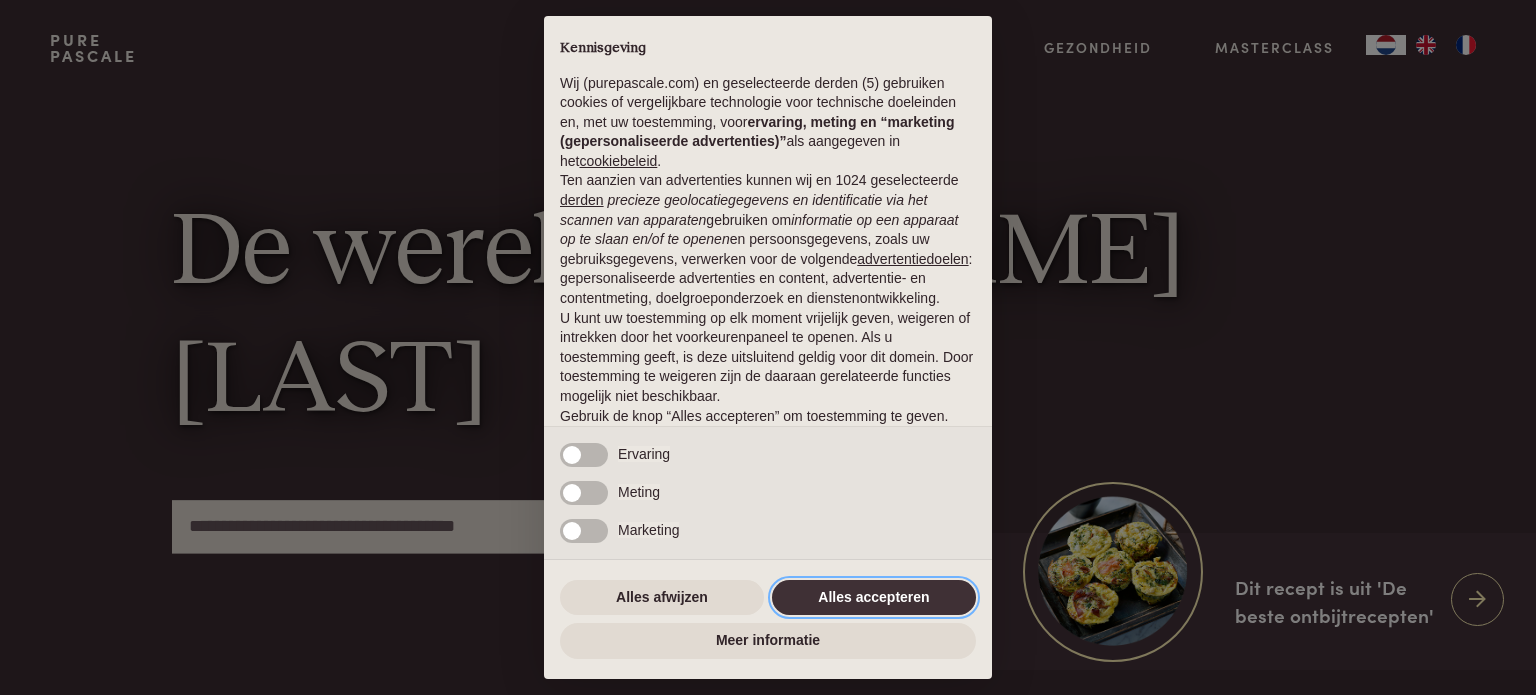 click on "Alles accepteren" at bounding box center [874, 598] 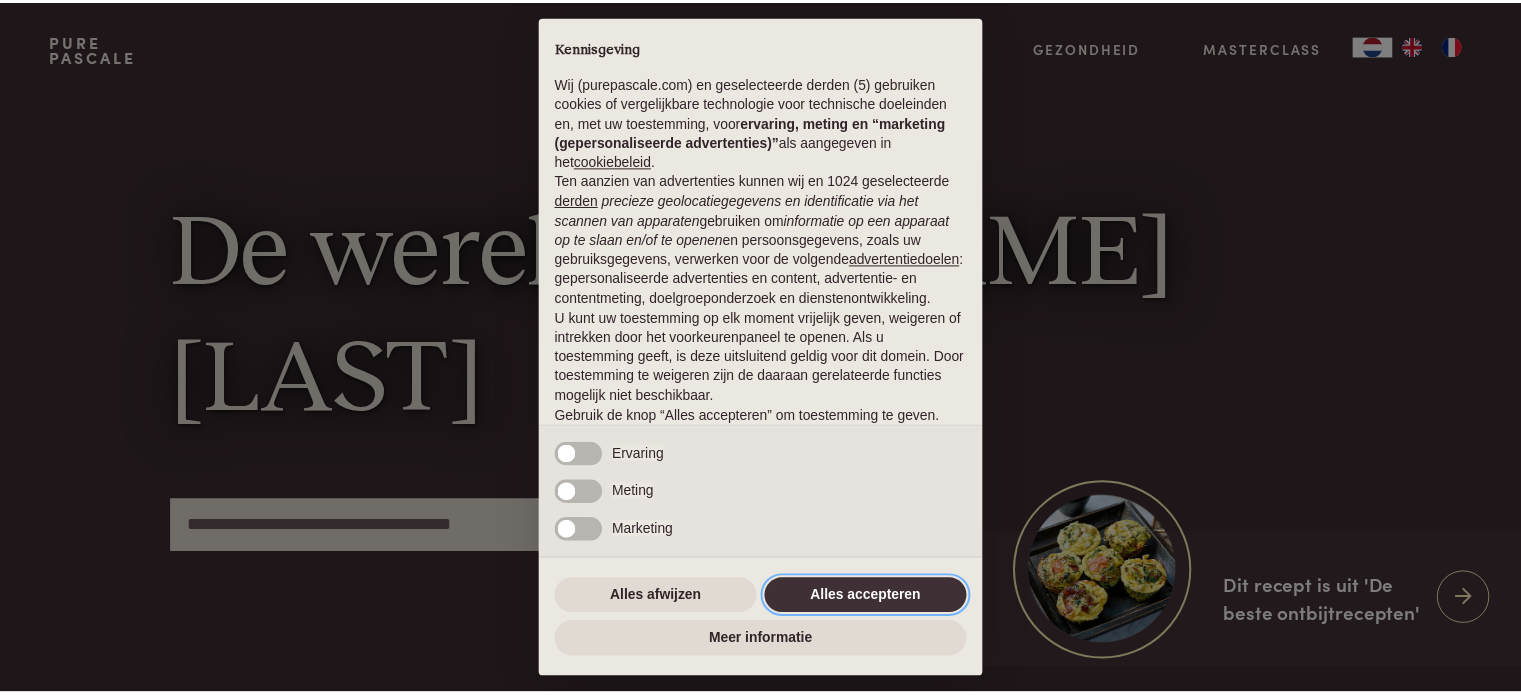 scroll, scrollTop: 108, scrollLeft: 0, axis: vertical 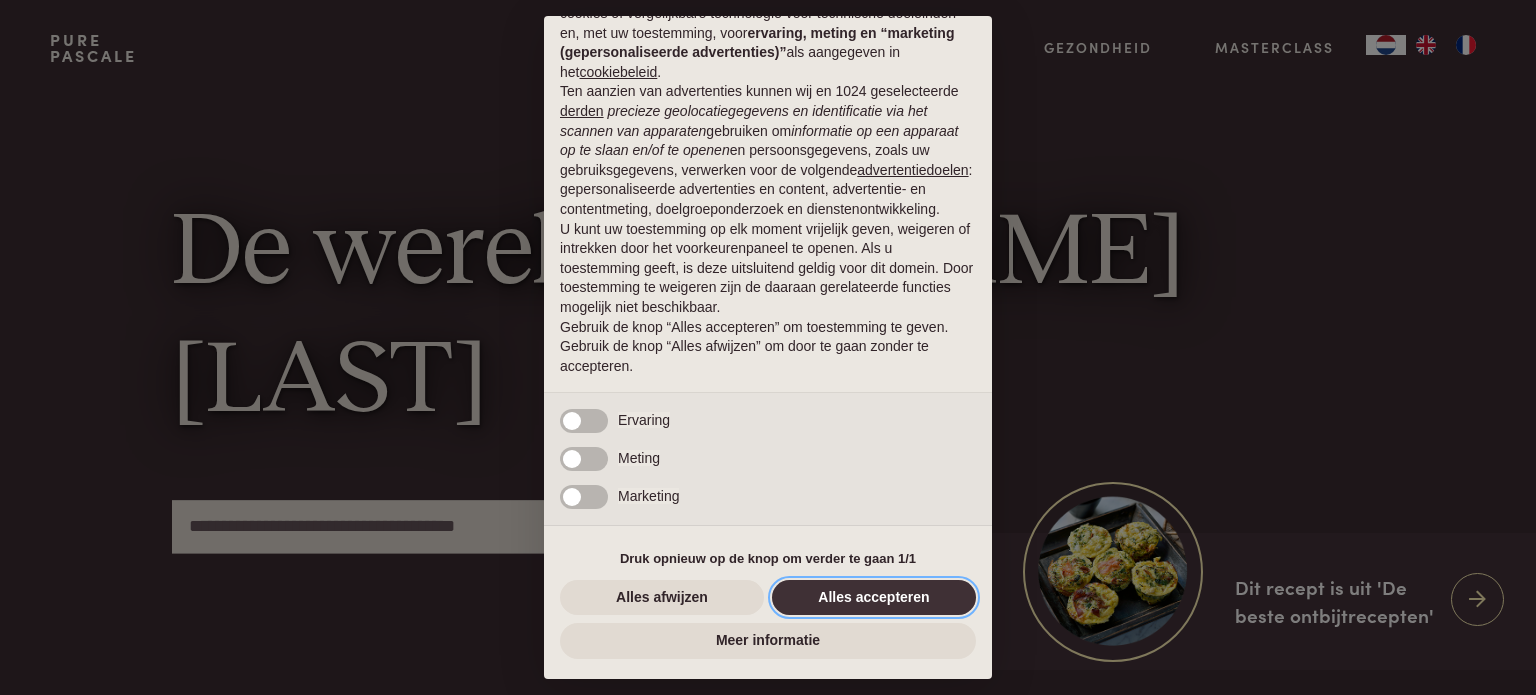 click on "Alles accepteren" at bounding box center (874, 598) 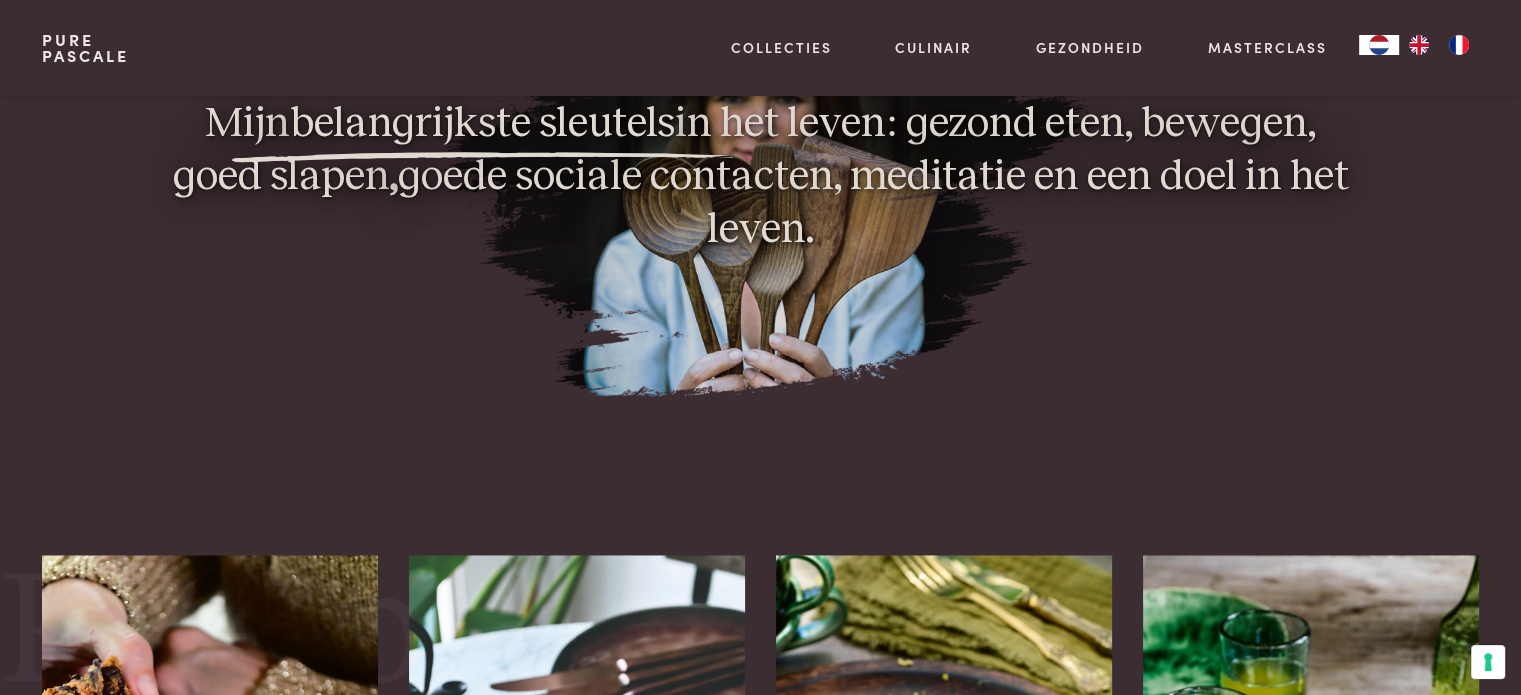 scroll, scrollTop: 1700, scrollLeft: 0, axis: vertical 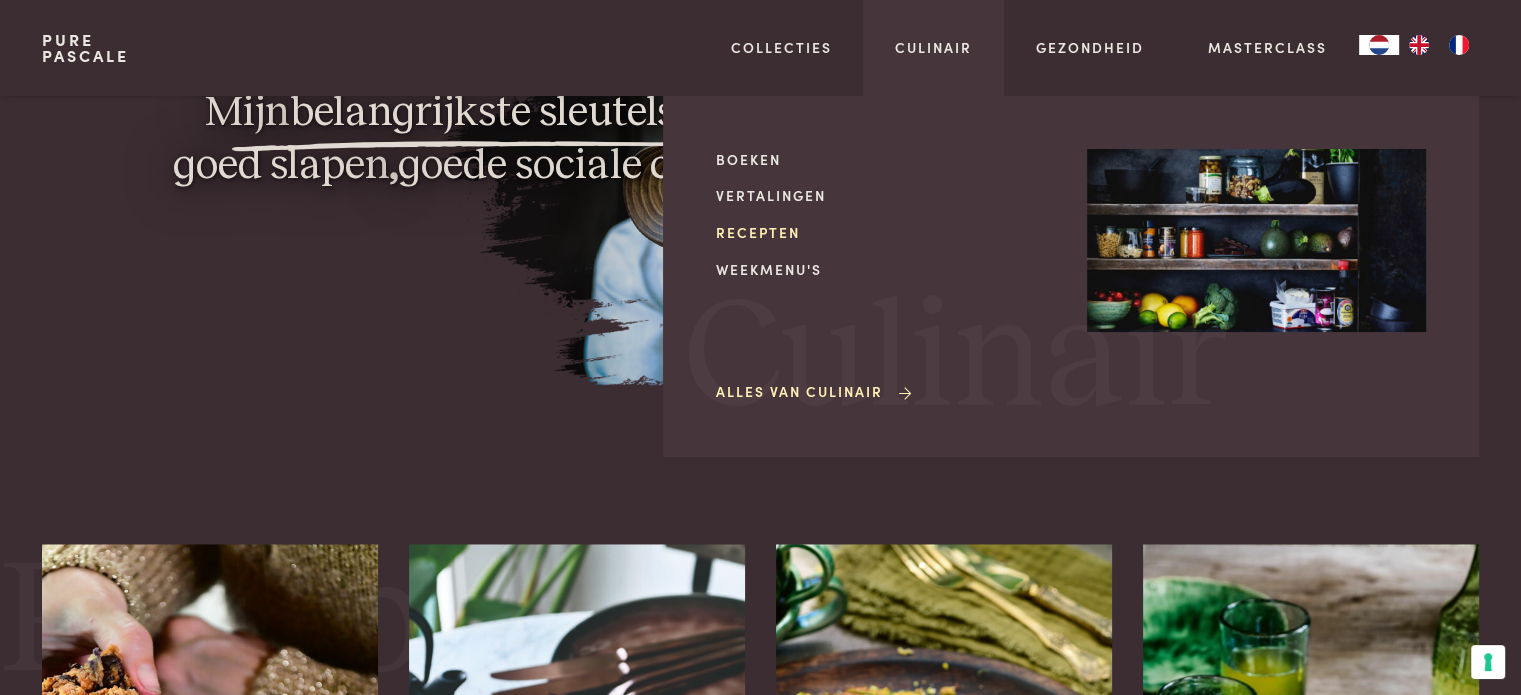 click on "Recepten" at bounding box center [885, 232] 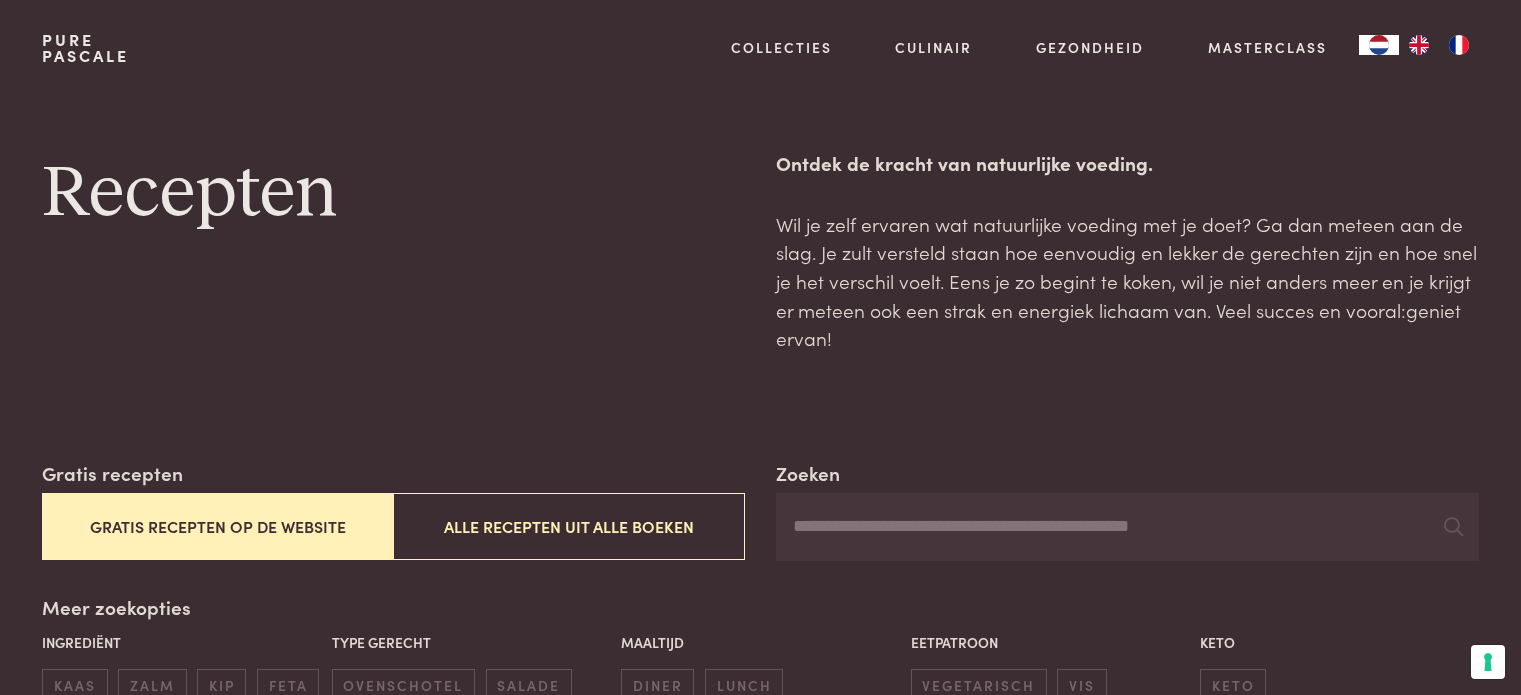 scroll, scrollTop: 0, scrollLeft: 0, axis: both 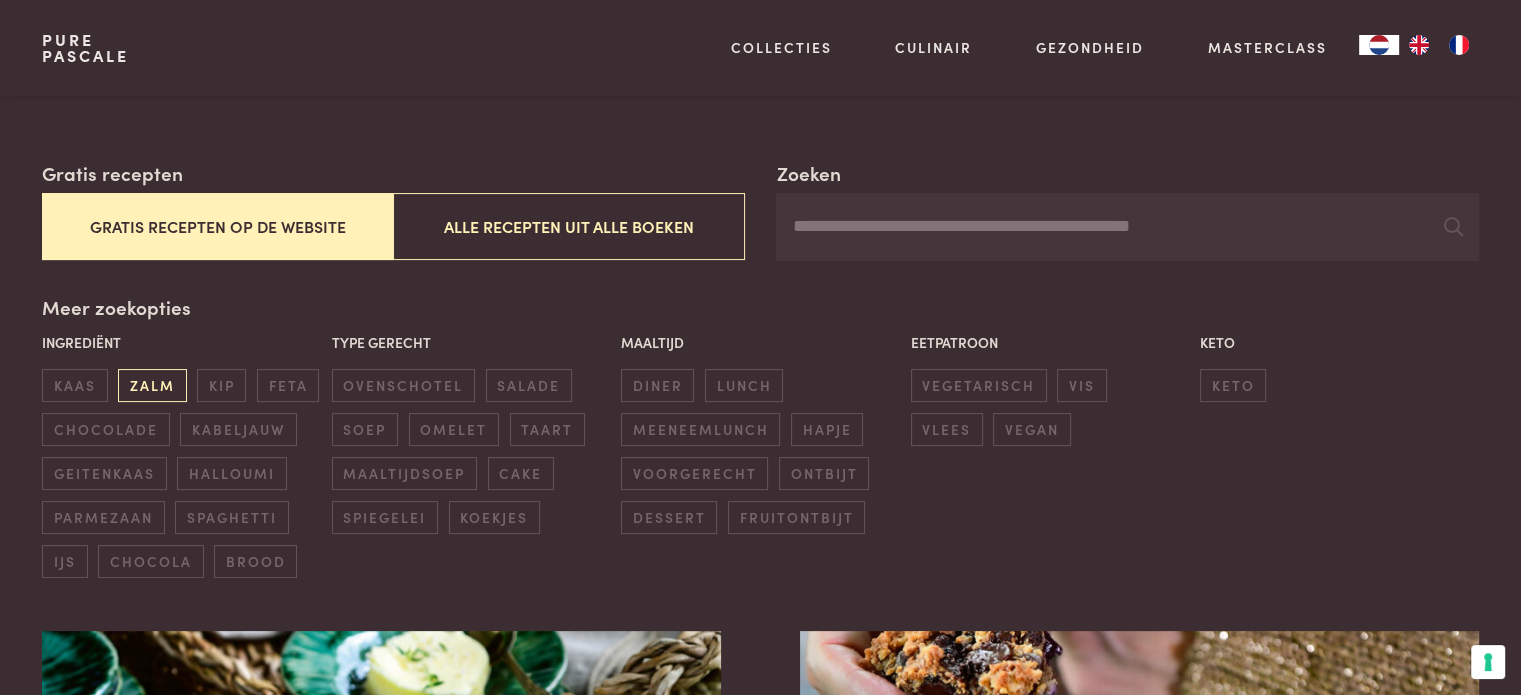 click on "zalm" at bounding box center (152, 385) 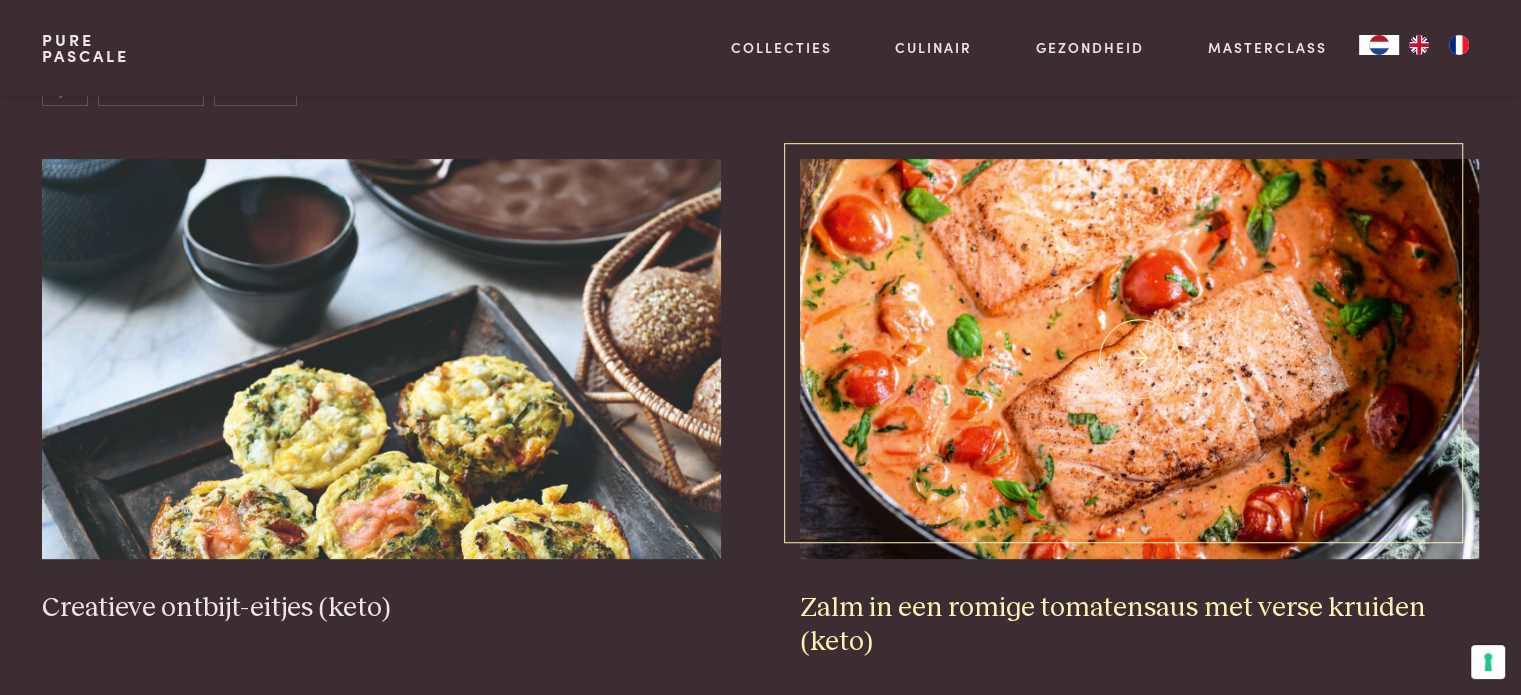 scroll, scrollTop: 859, scrollLeft: 0, axis: vertical 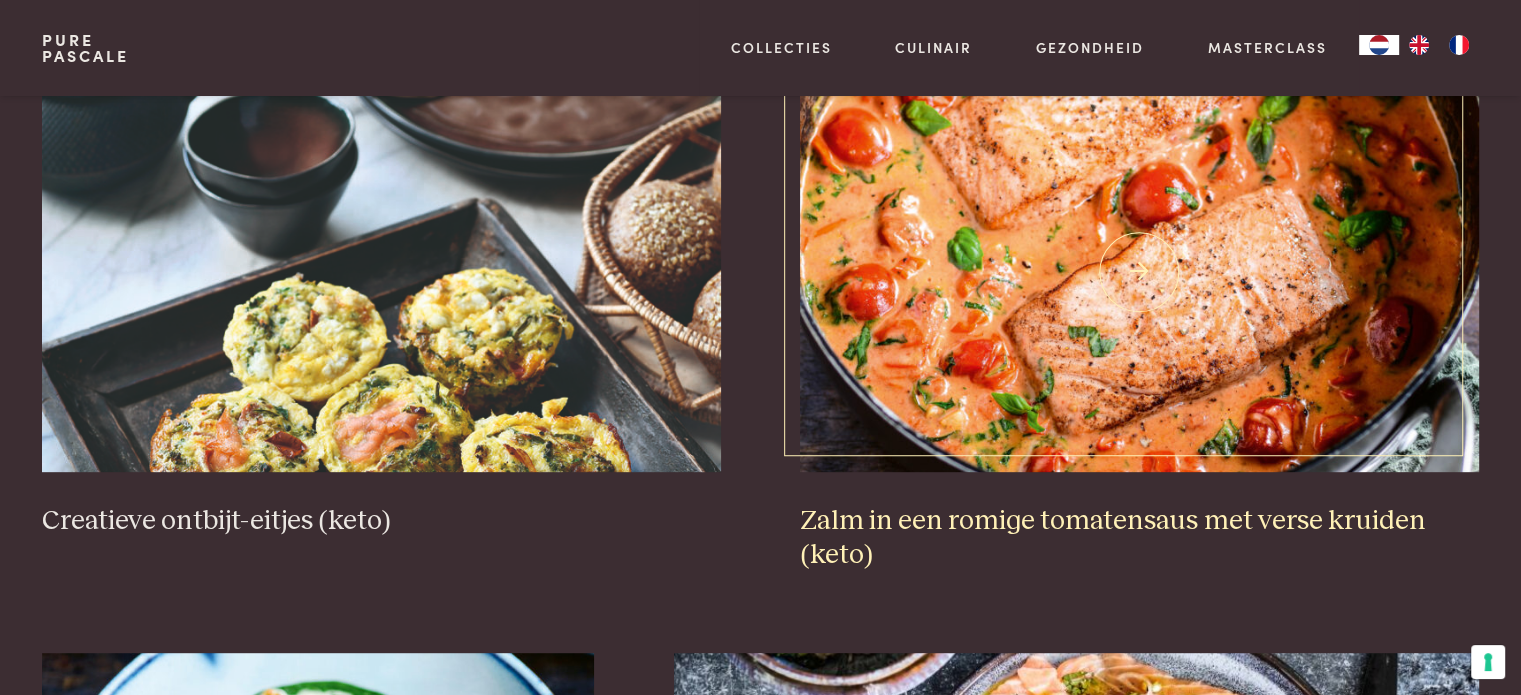 click on "Zalm in een romige tomatensaus met verse kruiden (keto)" at bounding box center (1139, 538) 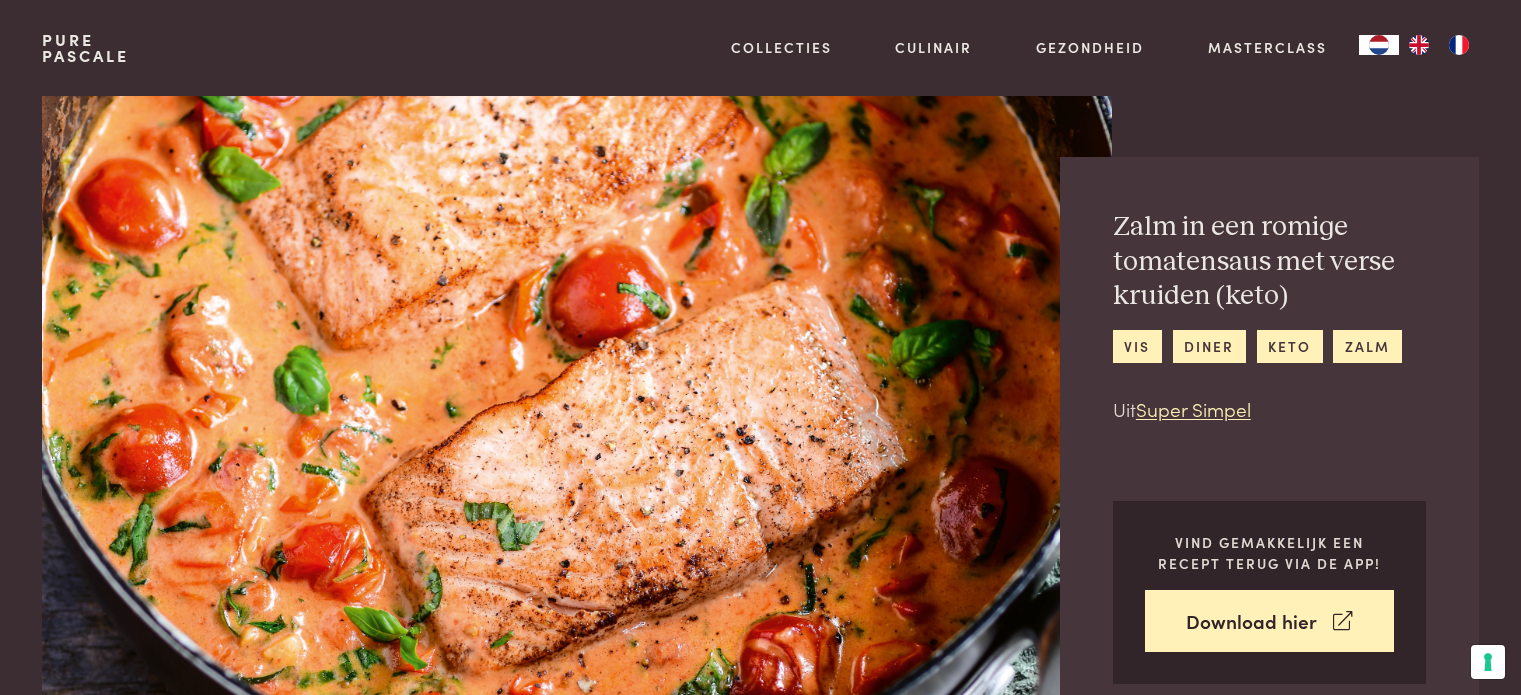 scroll, scrollTop: 0, scrollLeft: 0, axis: both 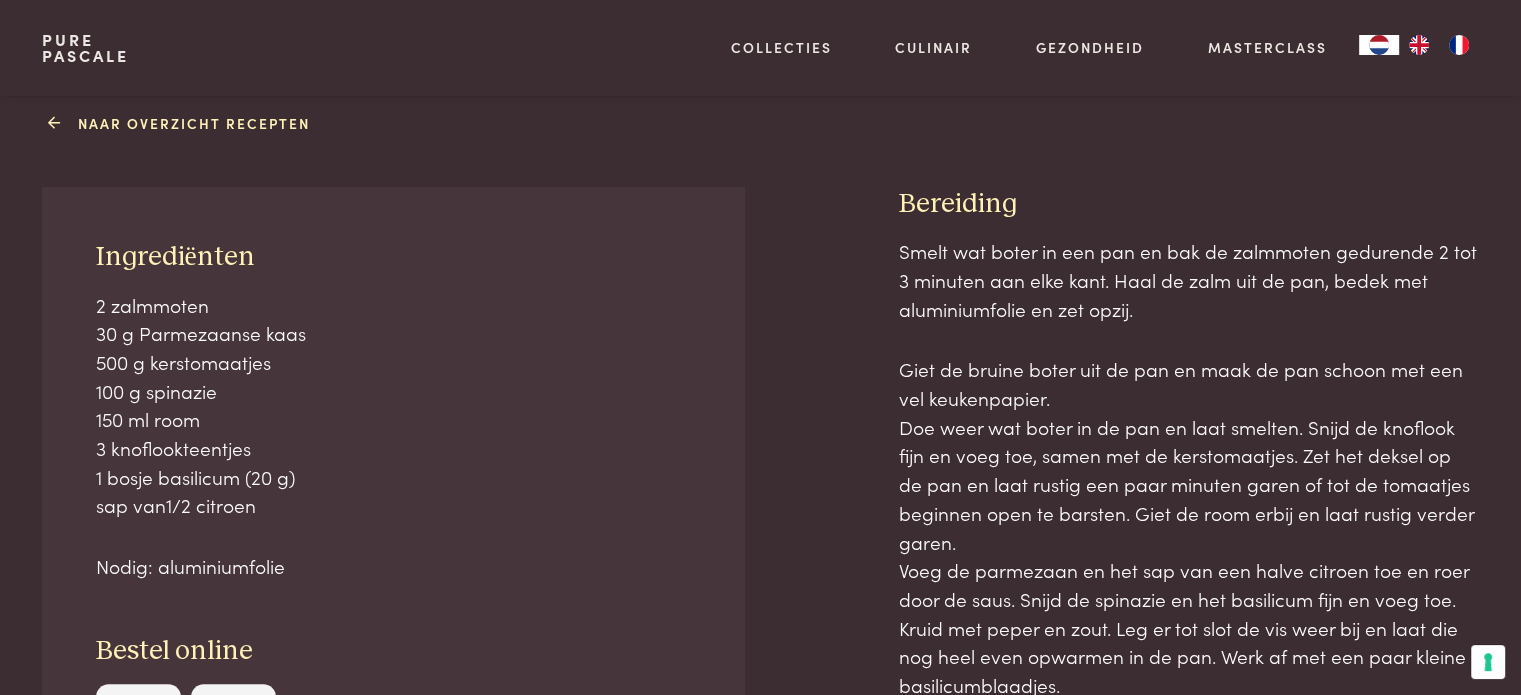 click on "Naar overzicht recepten" at bounding box center (181, 123) 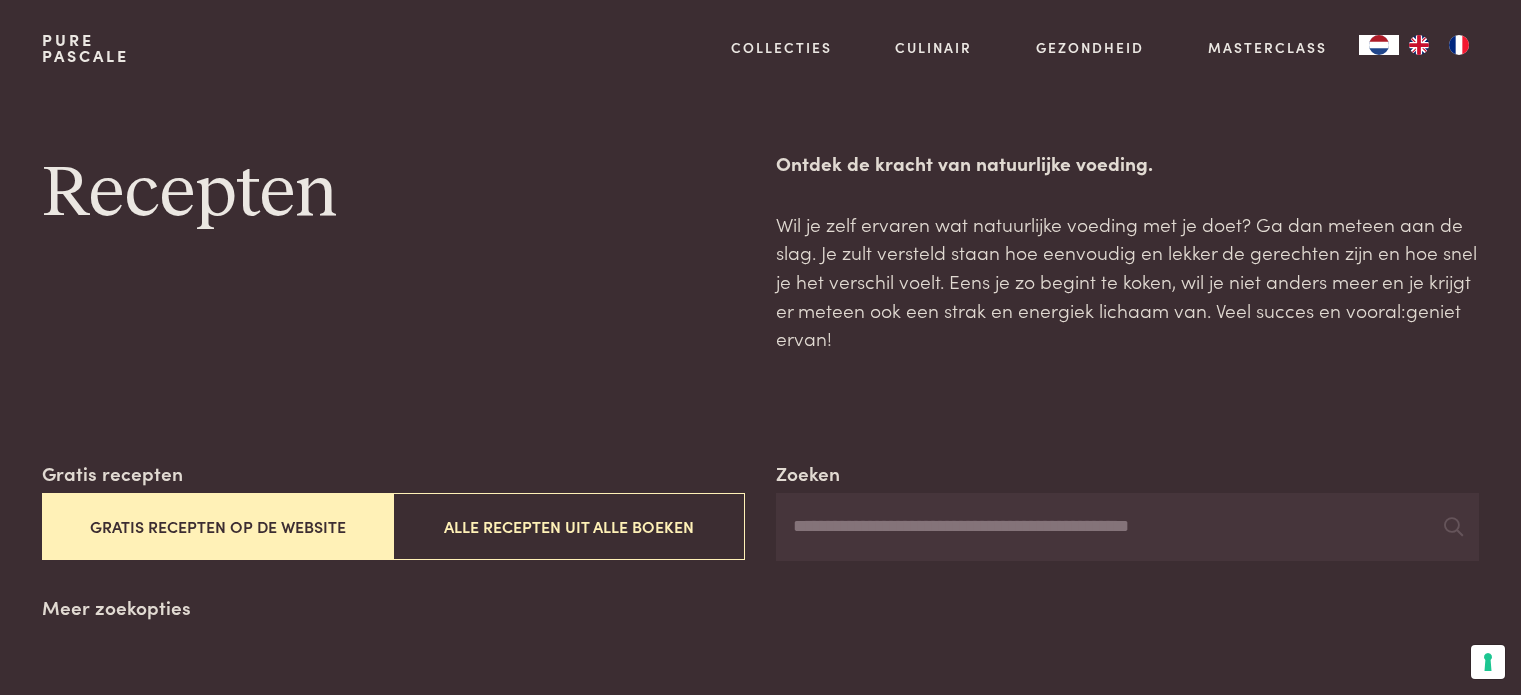 scroll, scrollTop: 0, scrollLeft: 0, axis: both 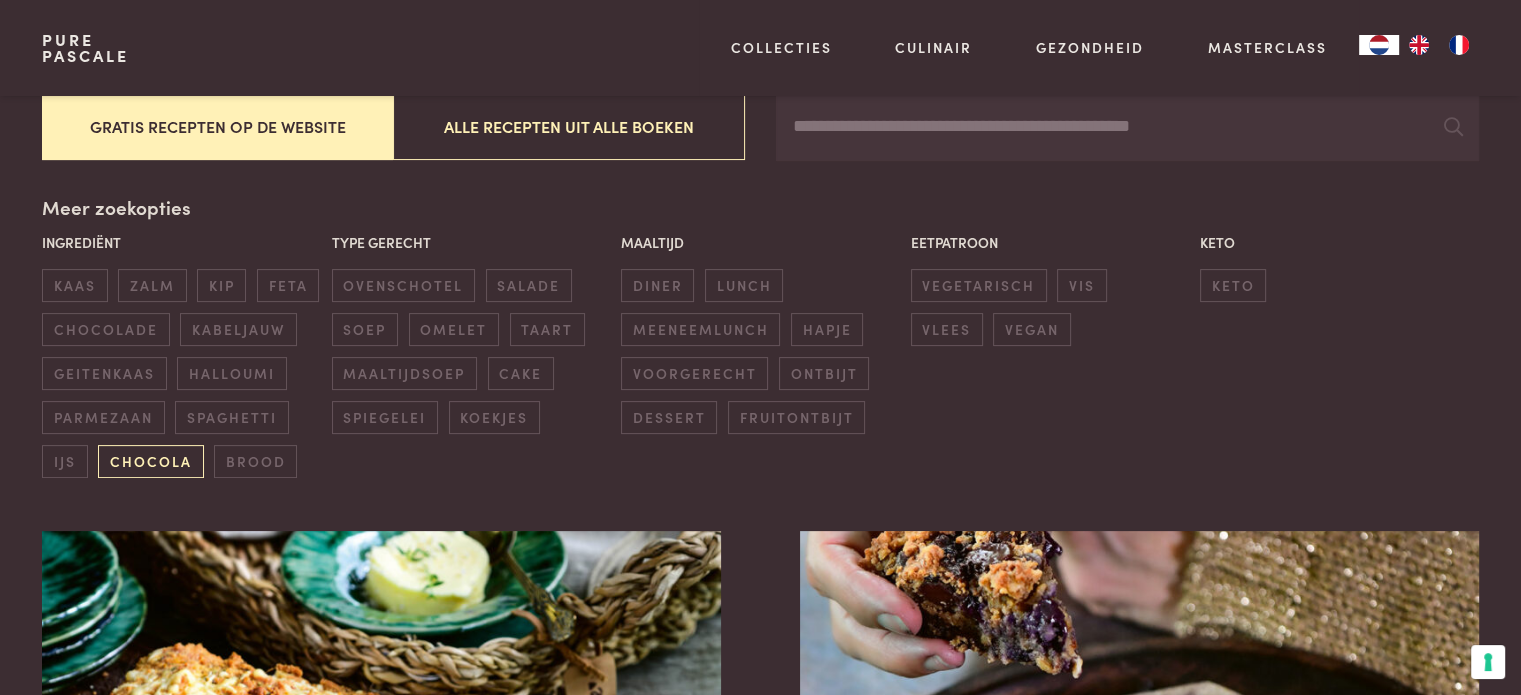 click on "chocola" at bounding box center [150, 461] 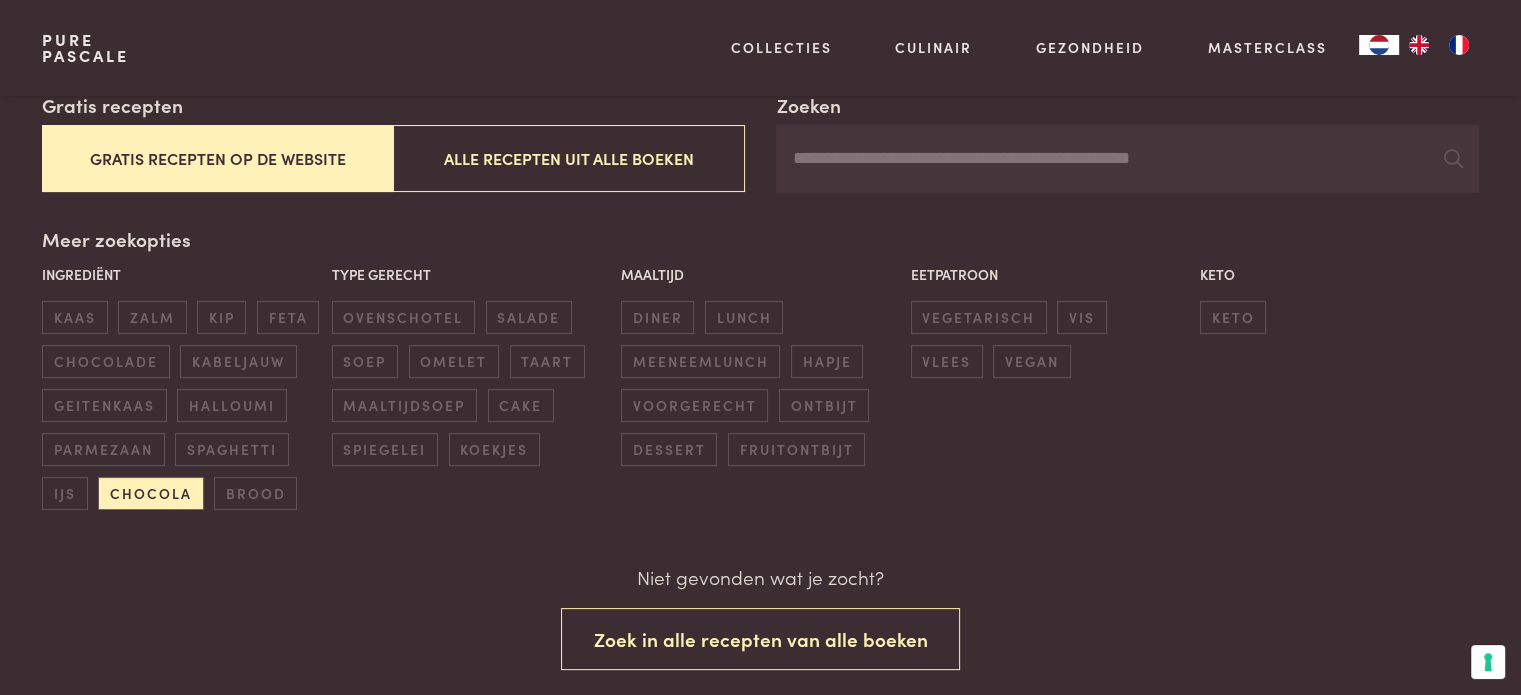 scroll, scrollTop: 400, scrollLeft: 0, axis: vertical 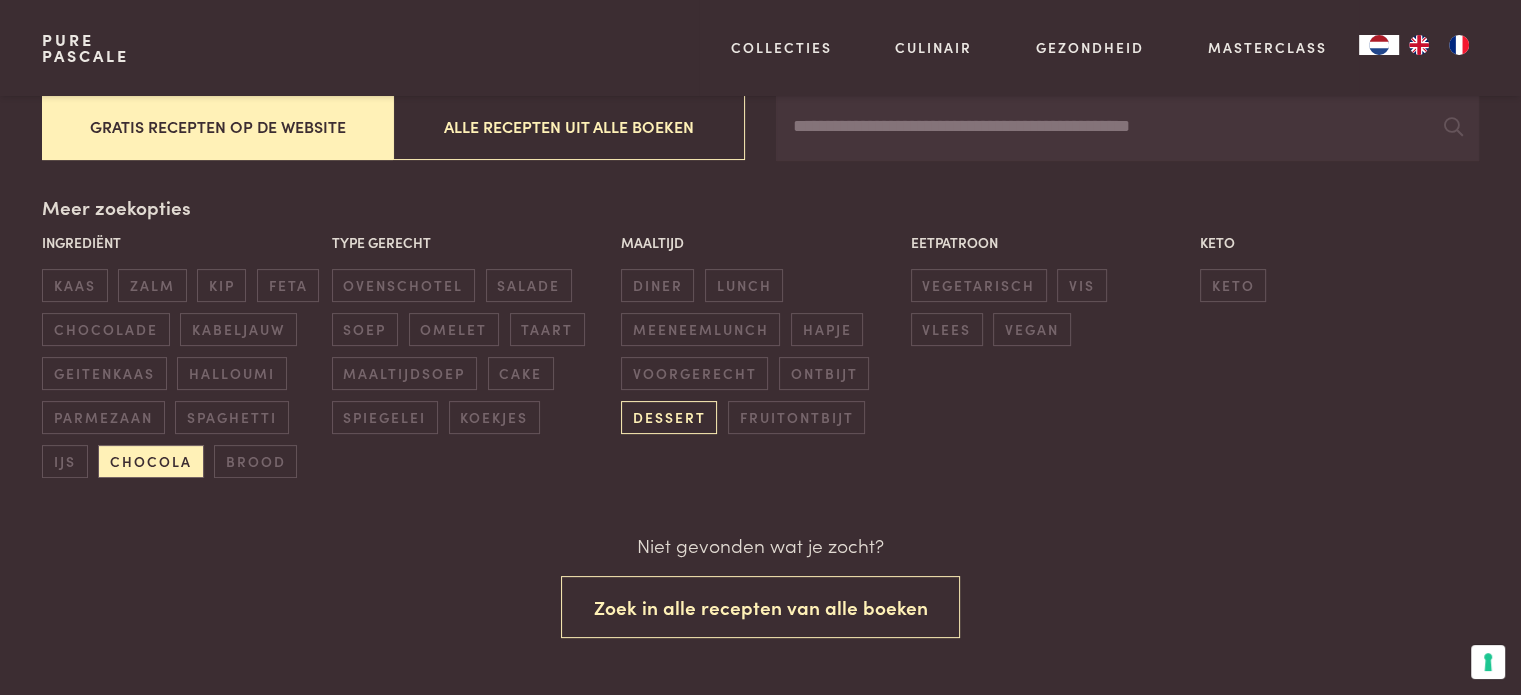 click on "dessert" at bounding box center [669, 417] 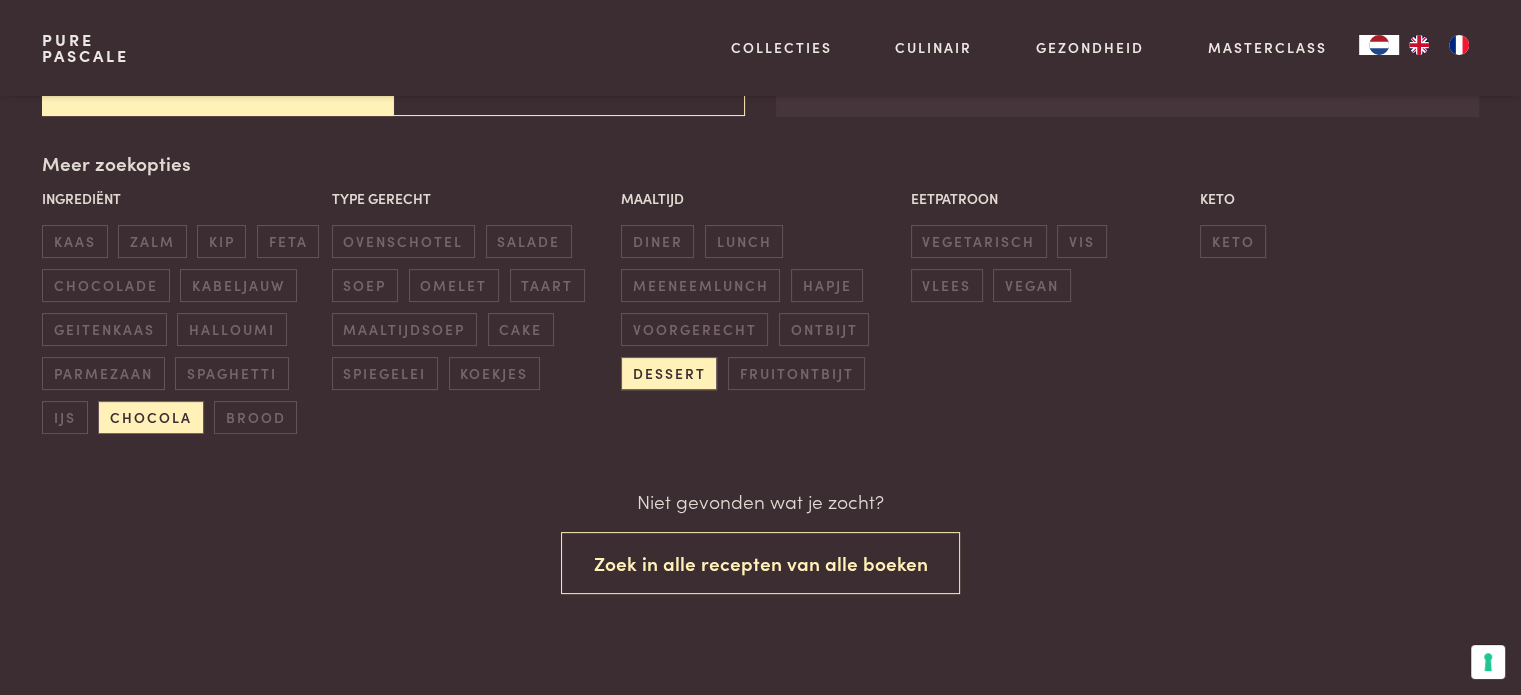 scroll, scrollTop: 440, scrollLeft: 0, axis: vertical 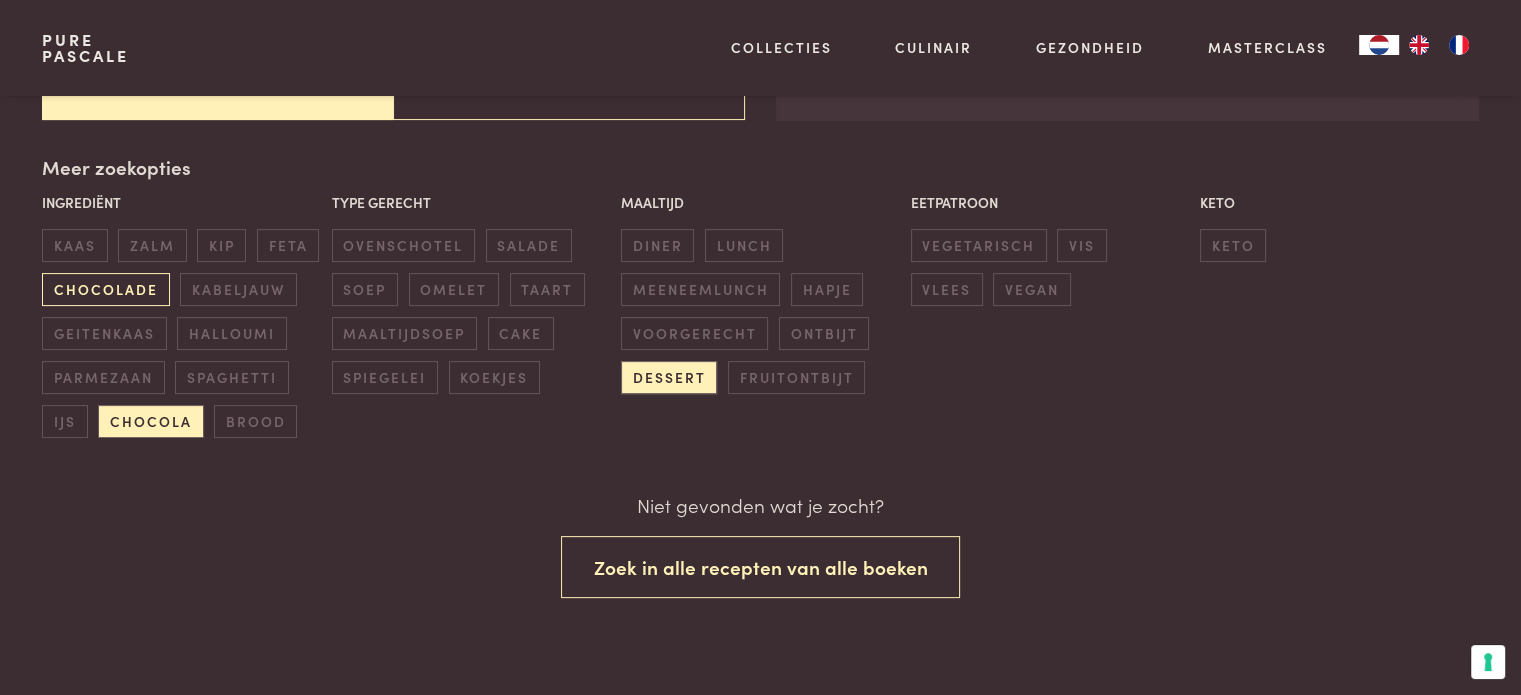 click on "chocolade" at bounding box center [105, 289] 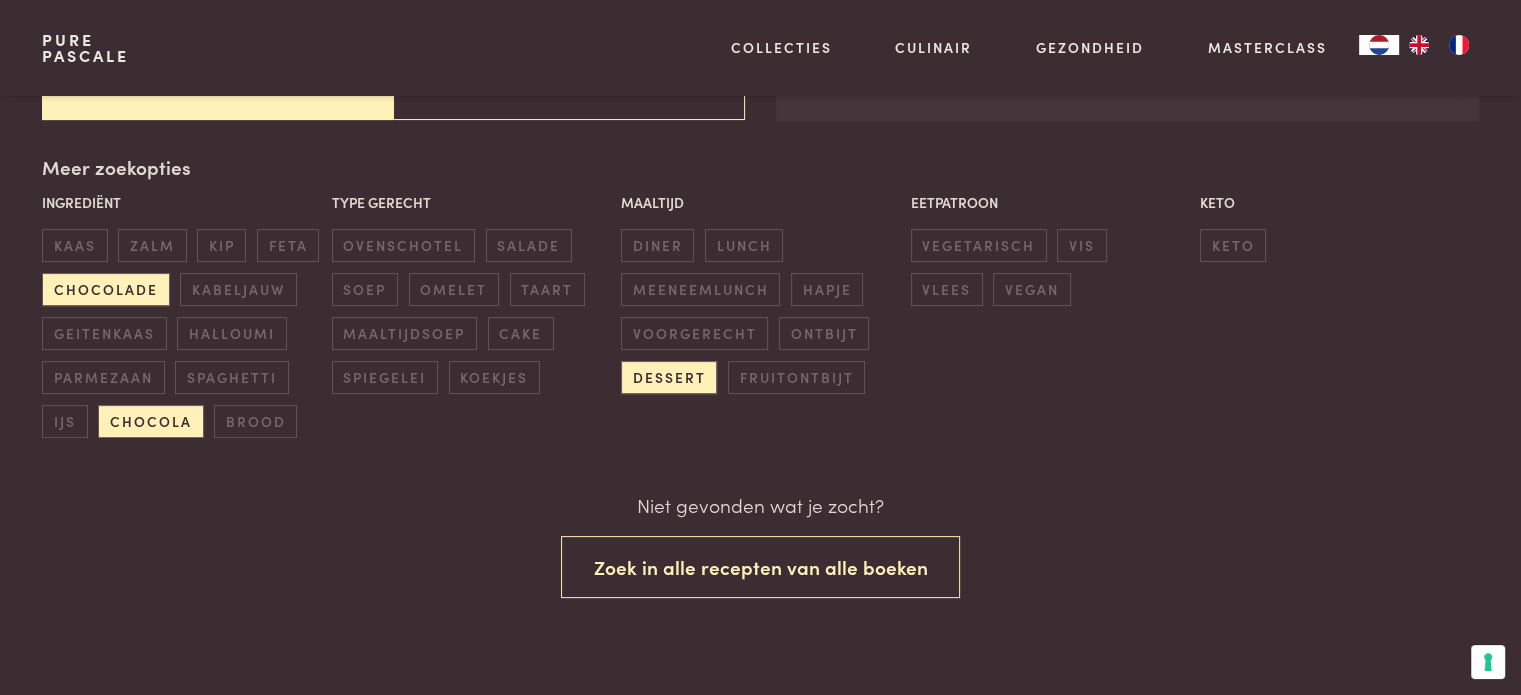 scroll, scrollTop: 440, scrollLeft: 0, axis: vertical 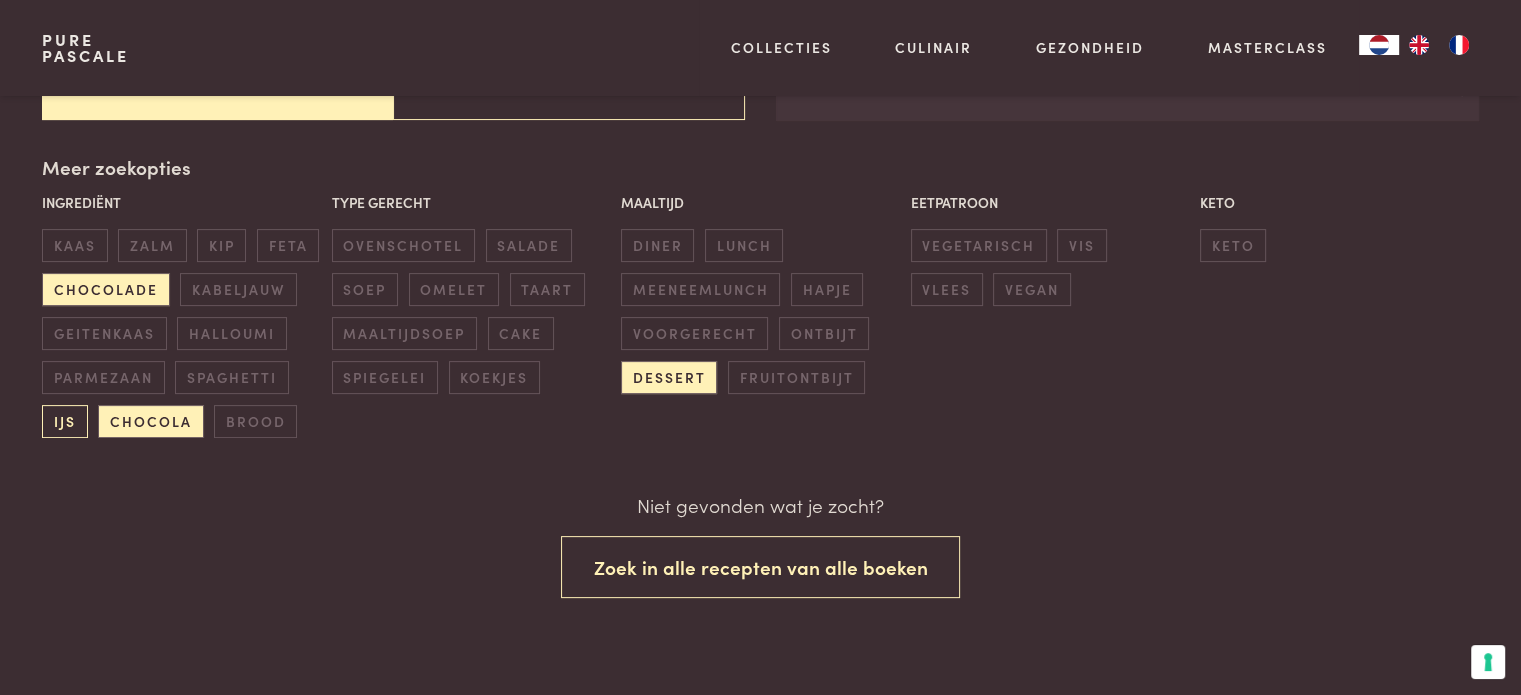 click on "ijs" at bounding box center (64, 421) 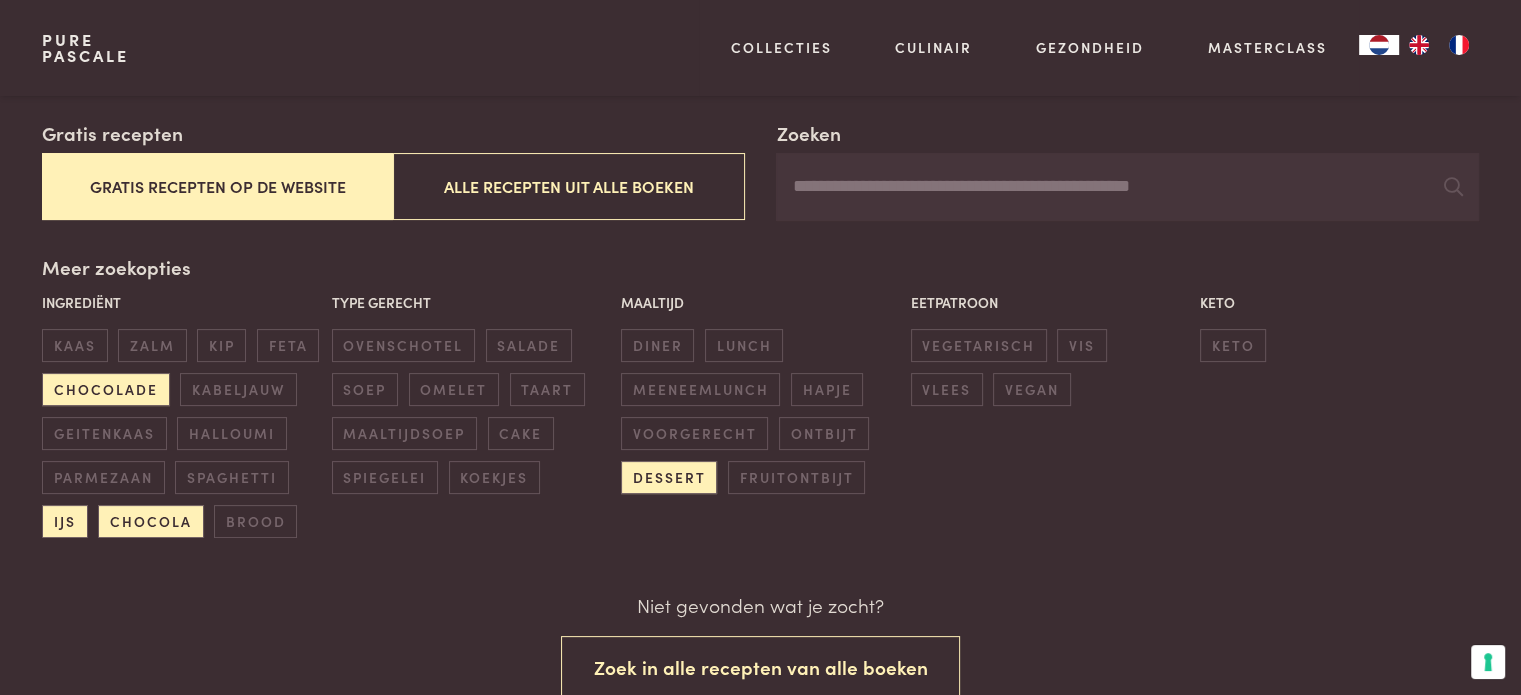 scroll, scrollTop: 140, scrollLeft: 0, axis: vertical 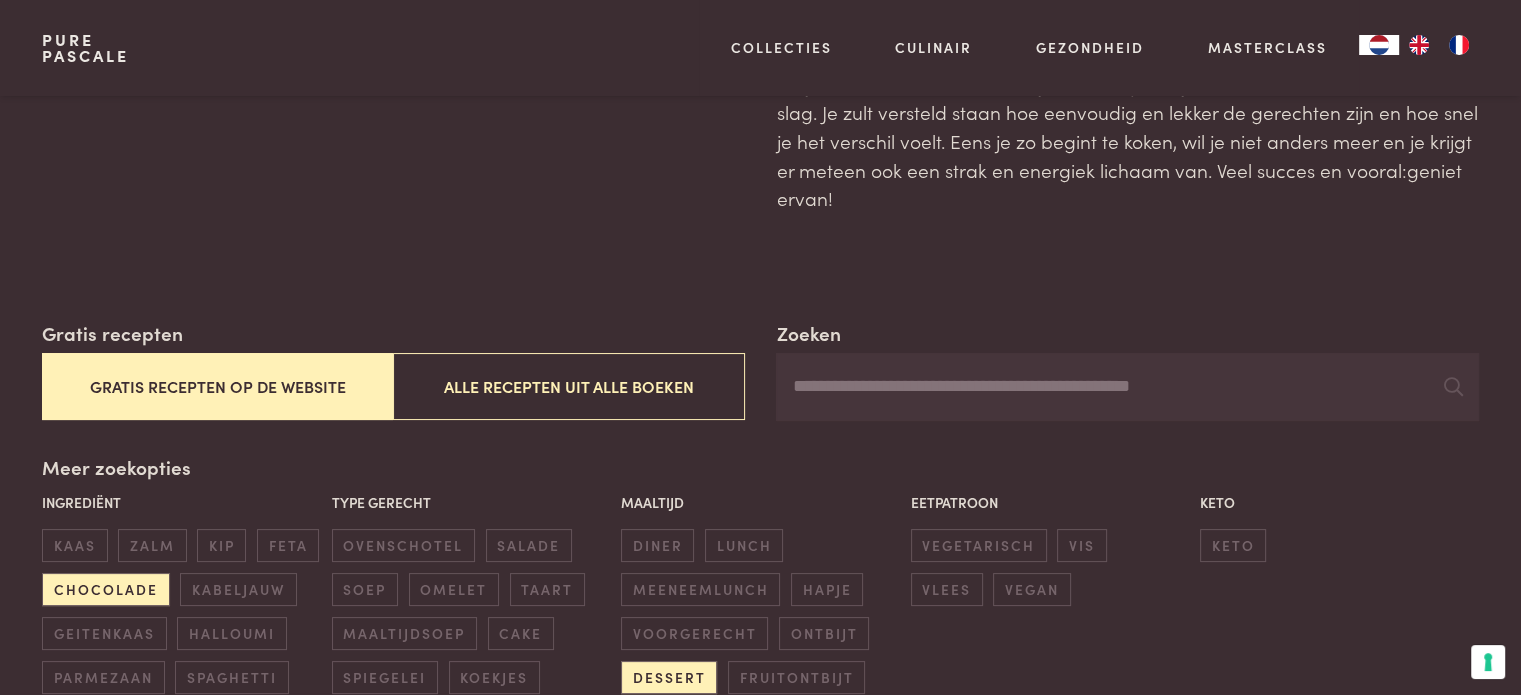 click on "Zoeken" at bounding box center (1127, 387) 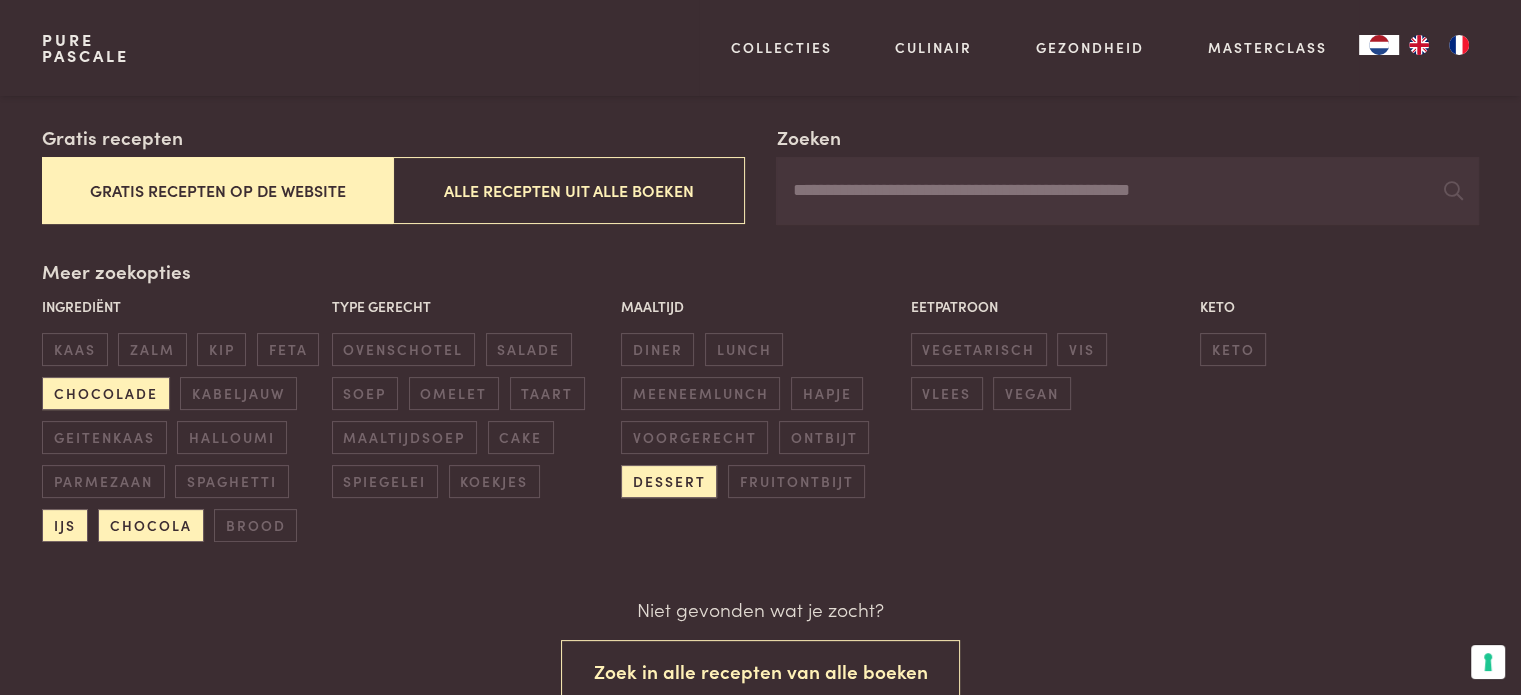 scroll, scrollTop: 40, scrollLeft: 0, axis: vertical 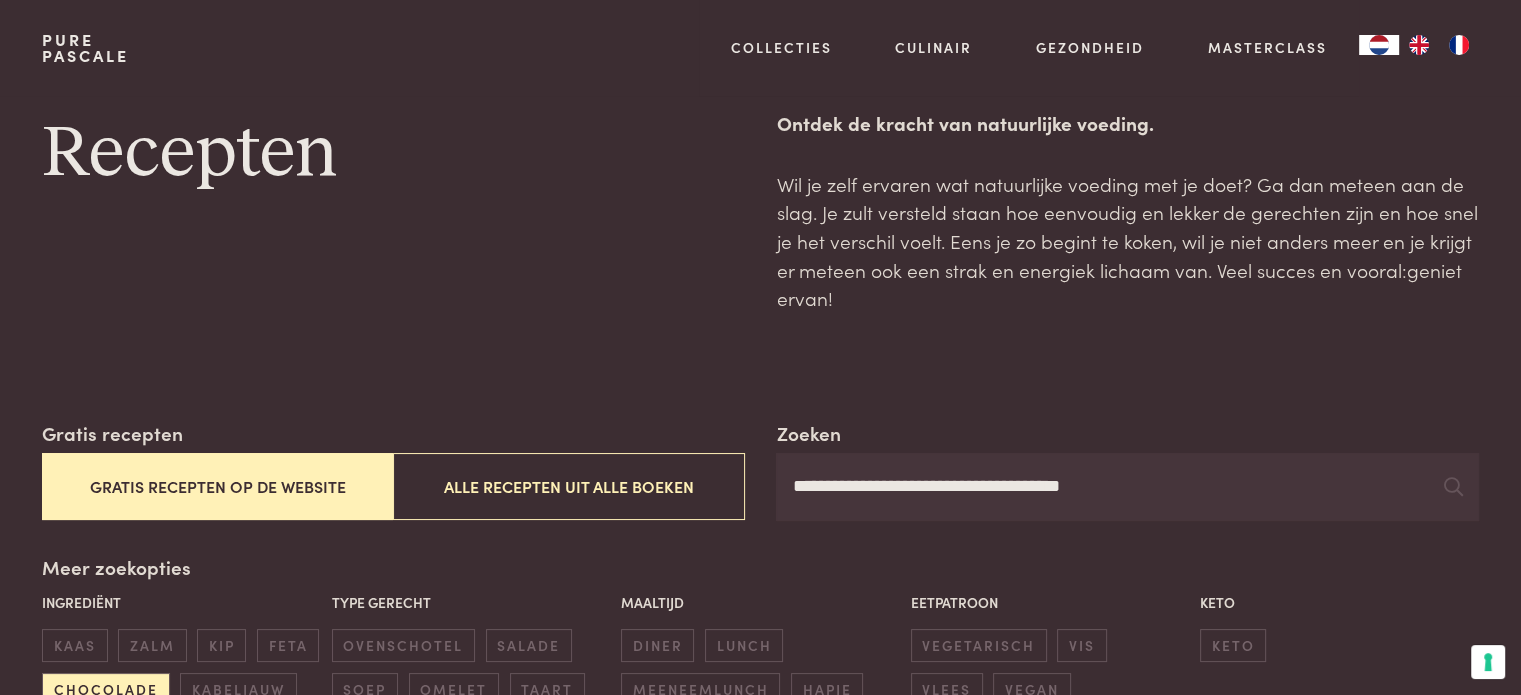 click on "**********" at bounding box center (1127, 487) 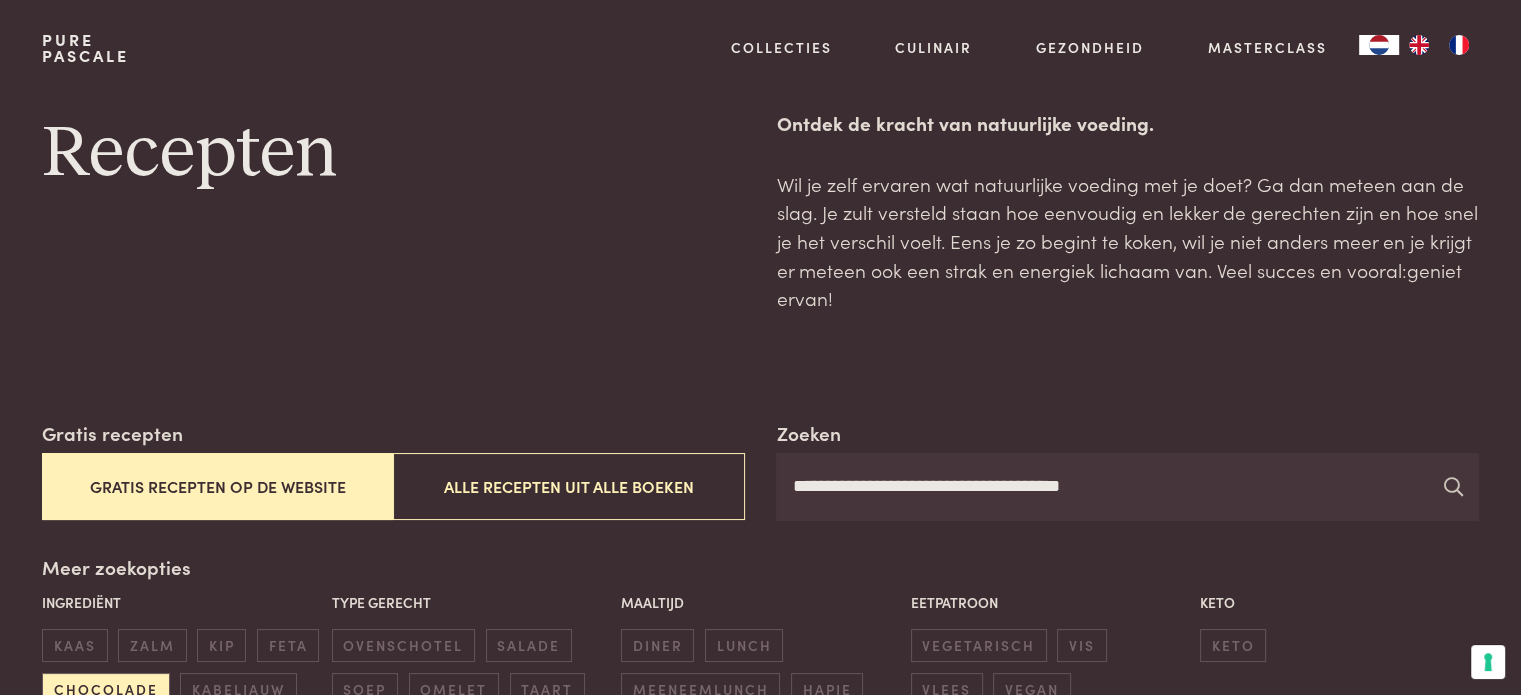 type on "**********" 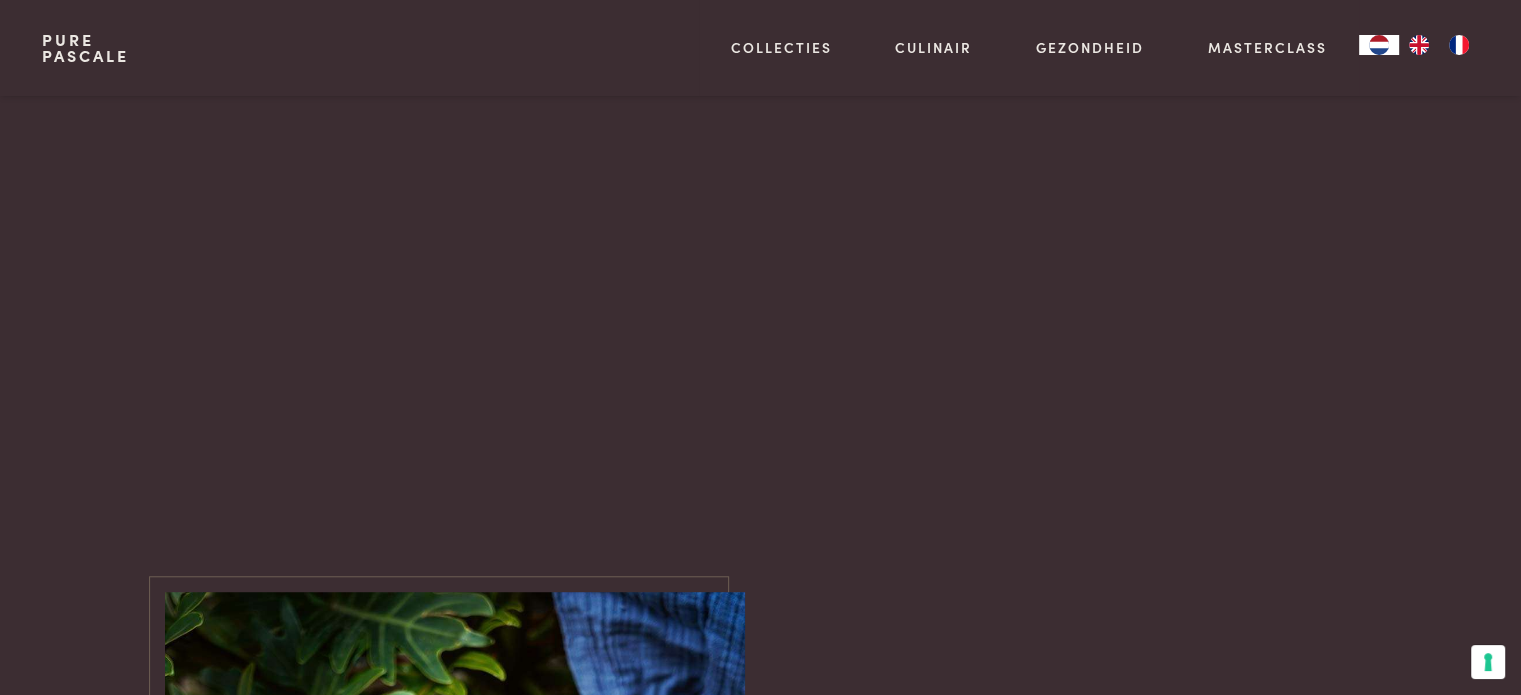 scroll, scrollTop: 640, scrollLeft: 0, axis: vertical 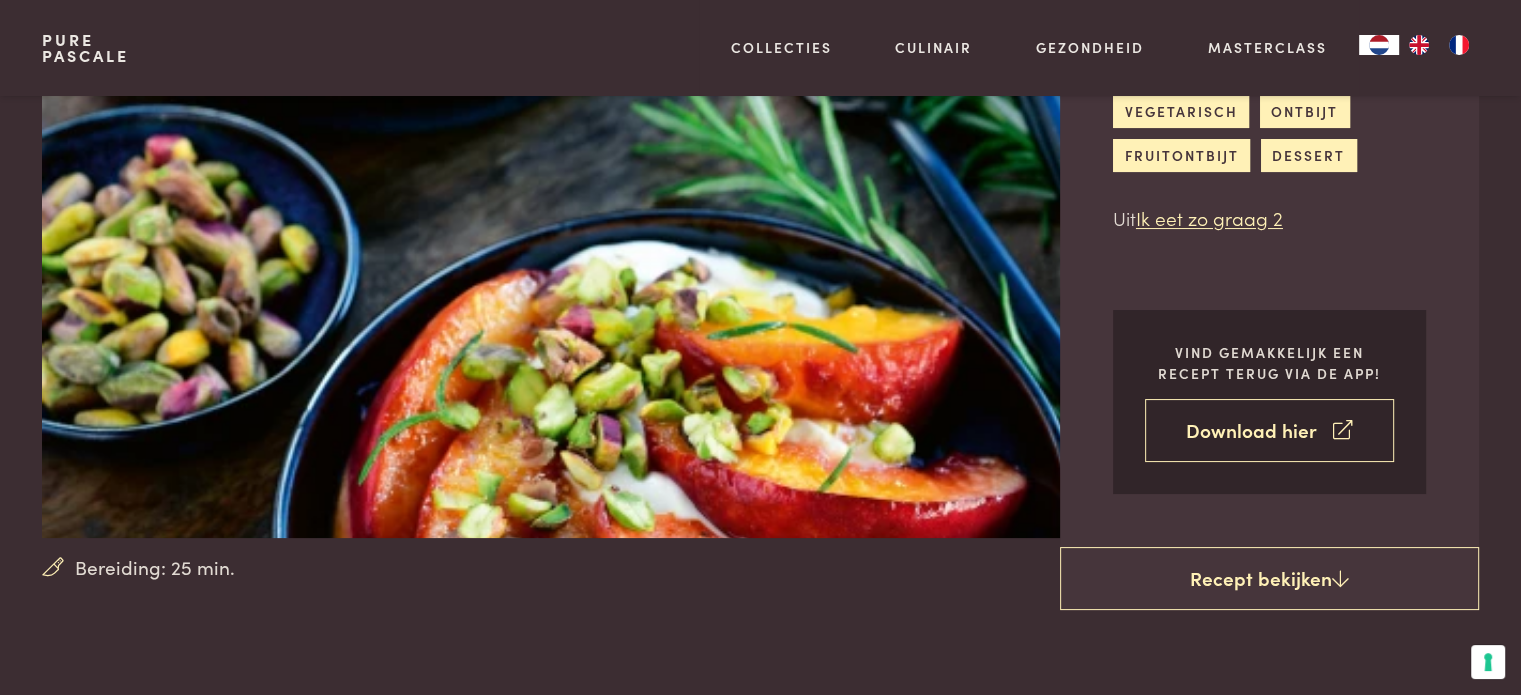 click on "Download hier" at bounding box center (1269, 430) 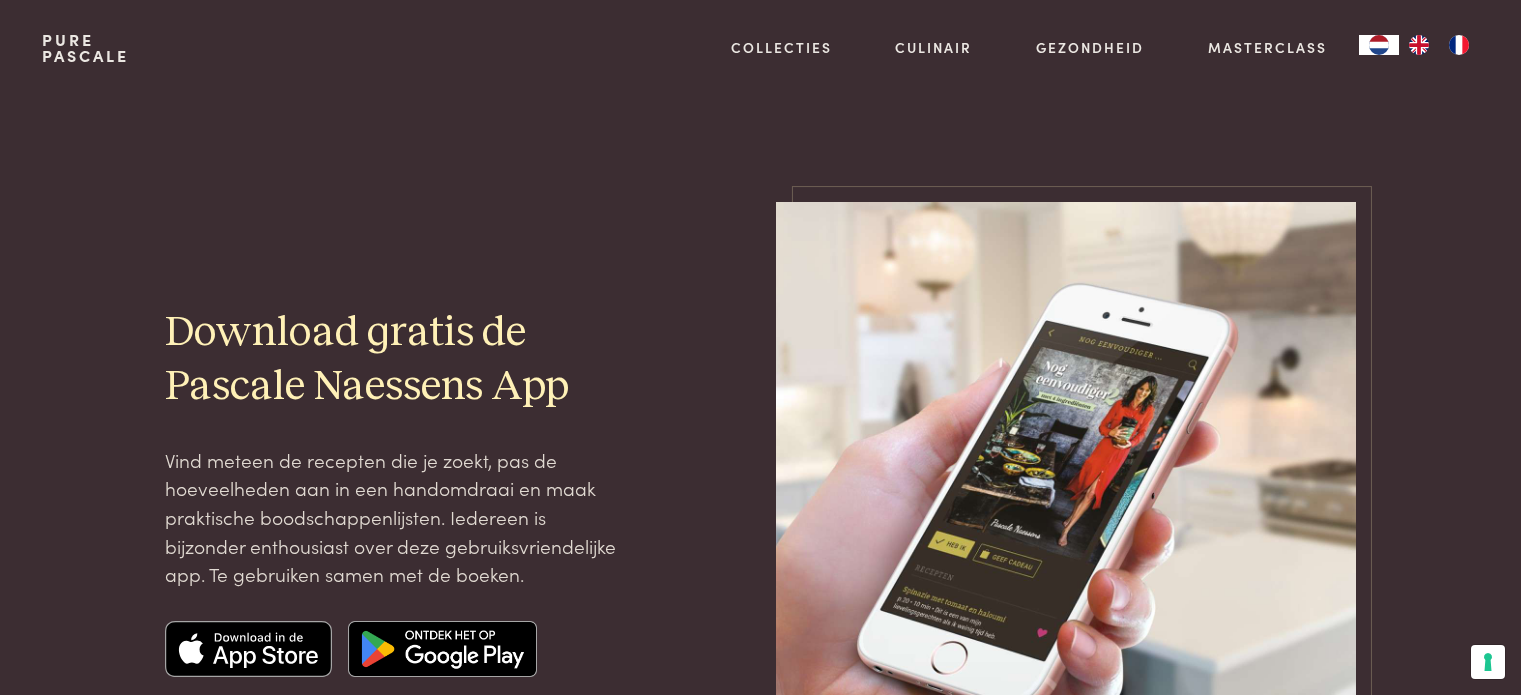 scroll, scrollTop: 0, scrollLeft: 0, axis: both 